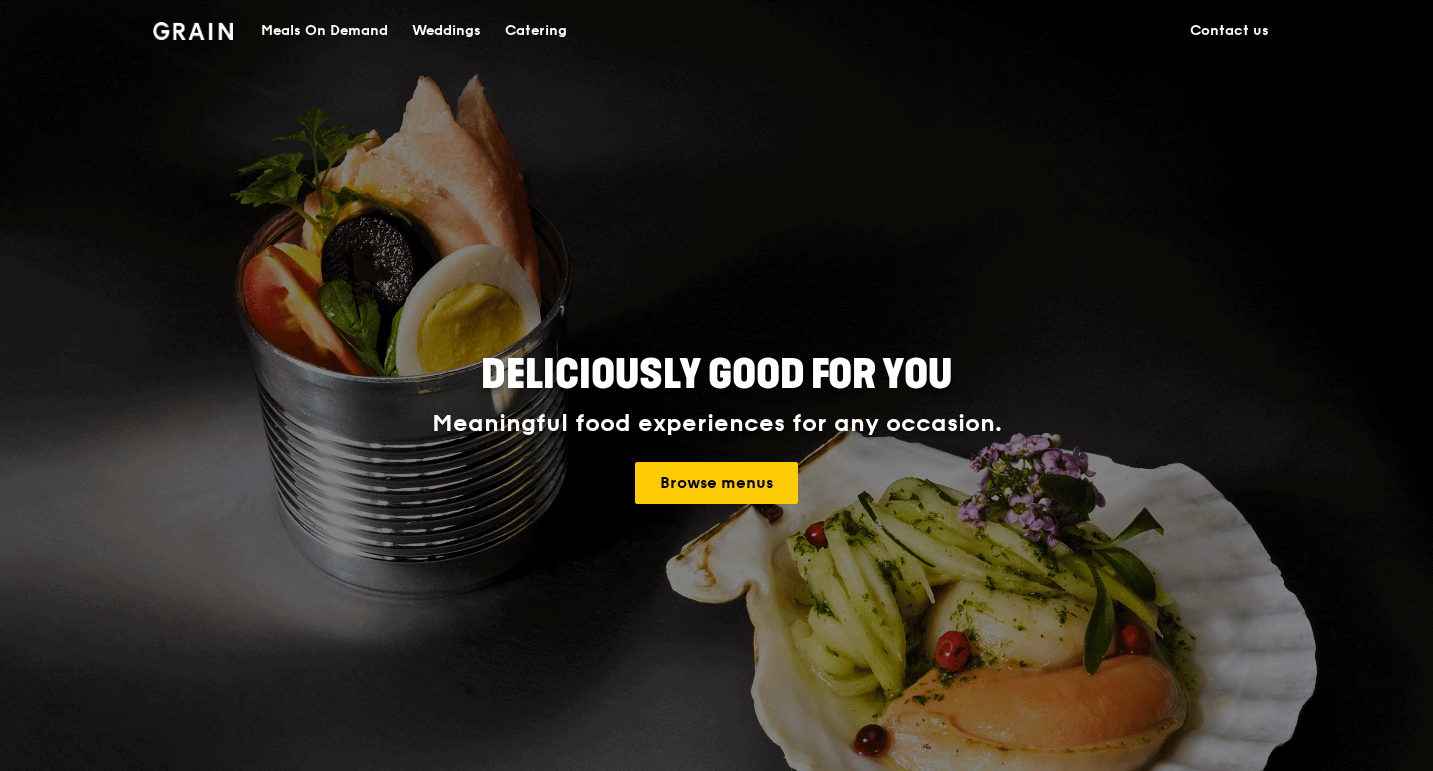 scroll, scrollTop: 0, scrollLeft: 0, axis: both 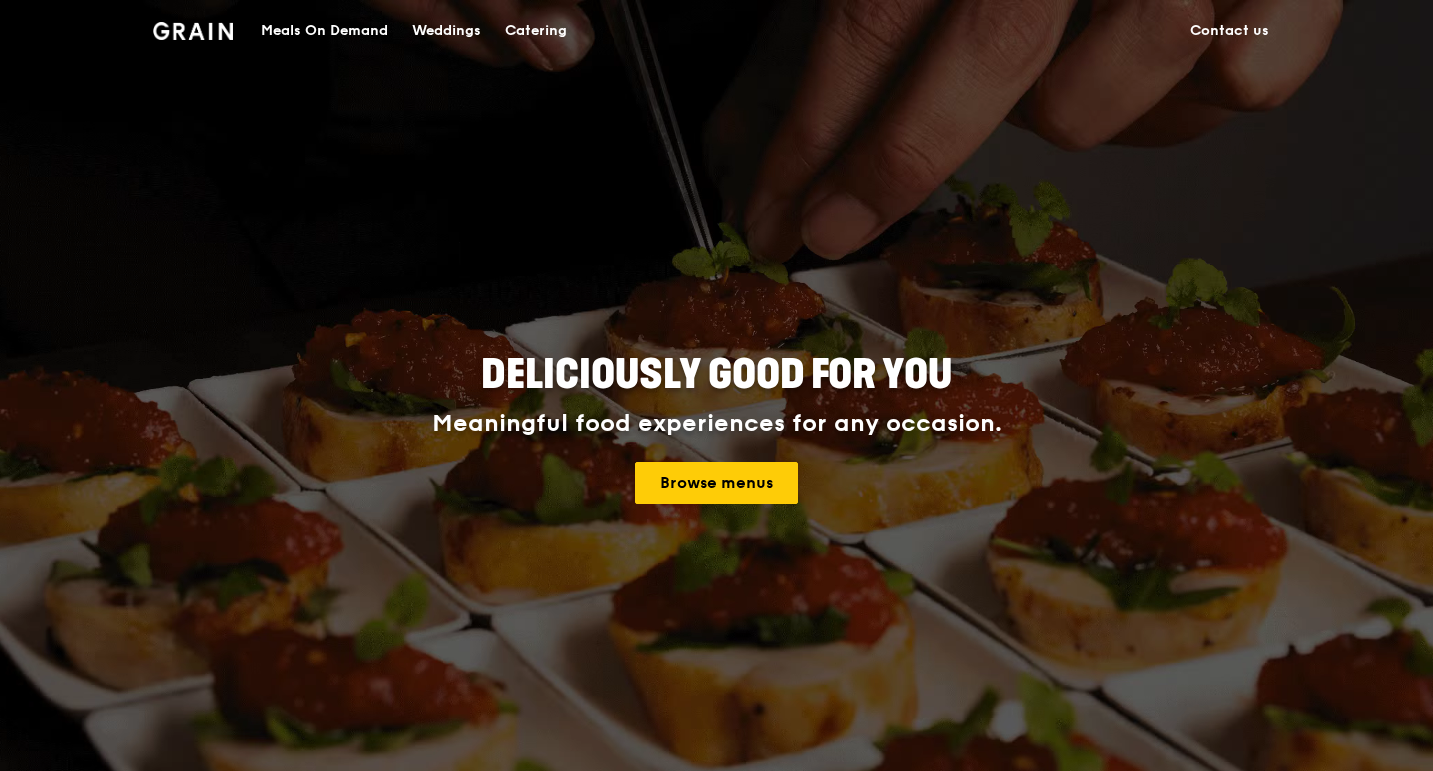 click on "Catering" at bounding box center (536, 31) 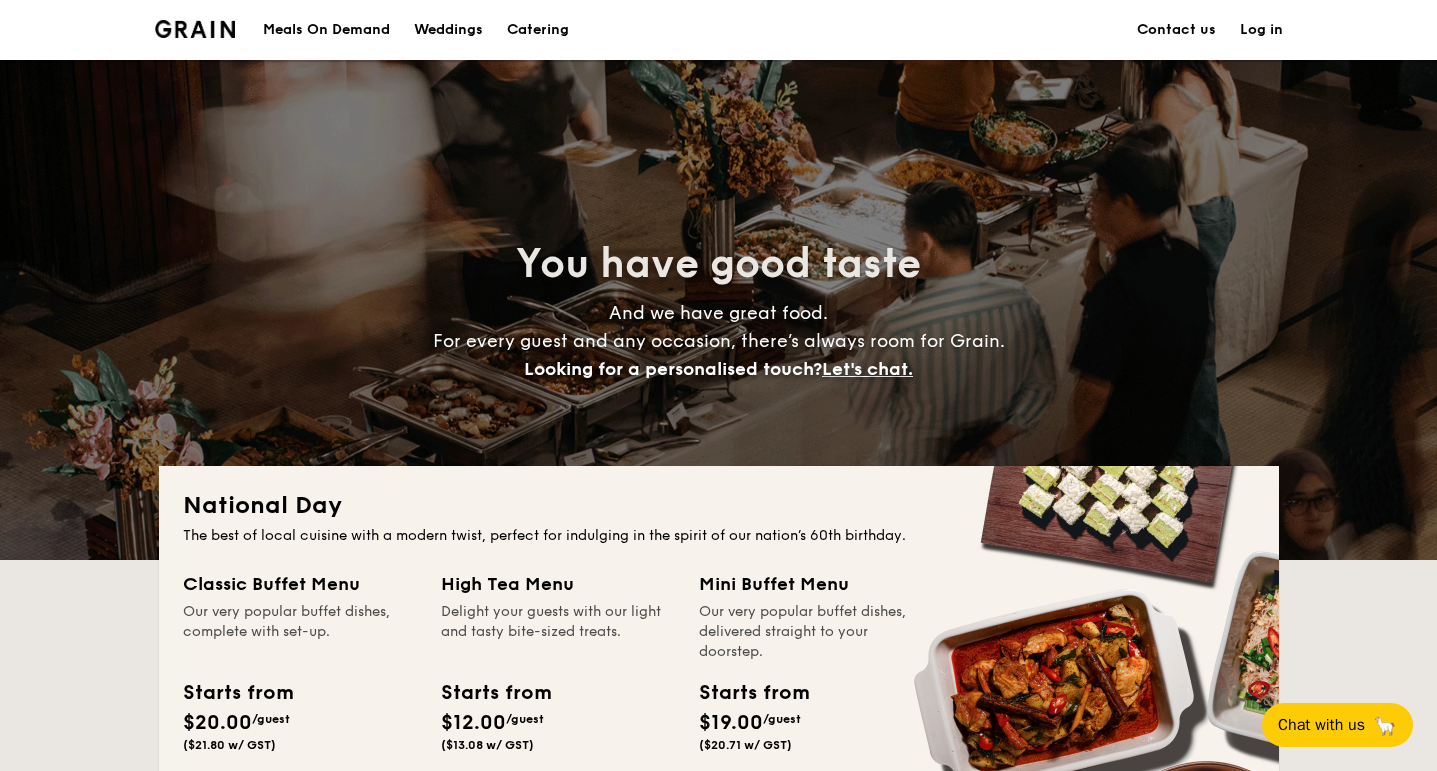 scroll, scrollTop: 0, scrollLeft: 0, axis: both 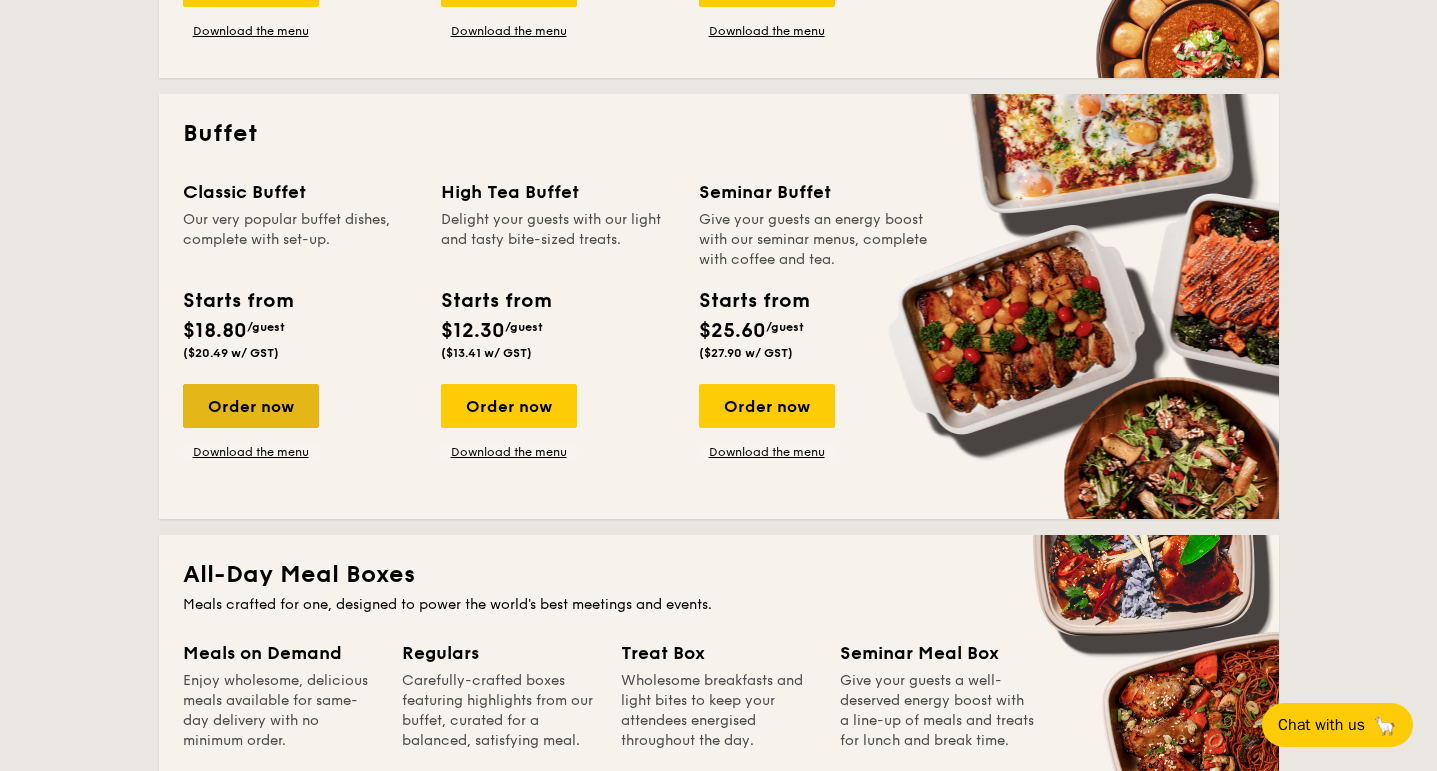 click on "Order now" at bounding box center (251, 406) 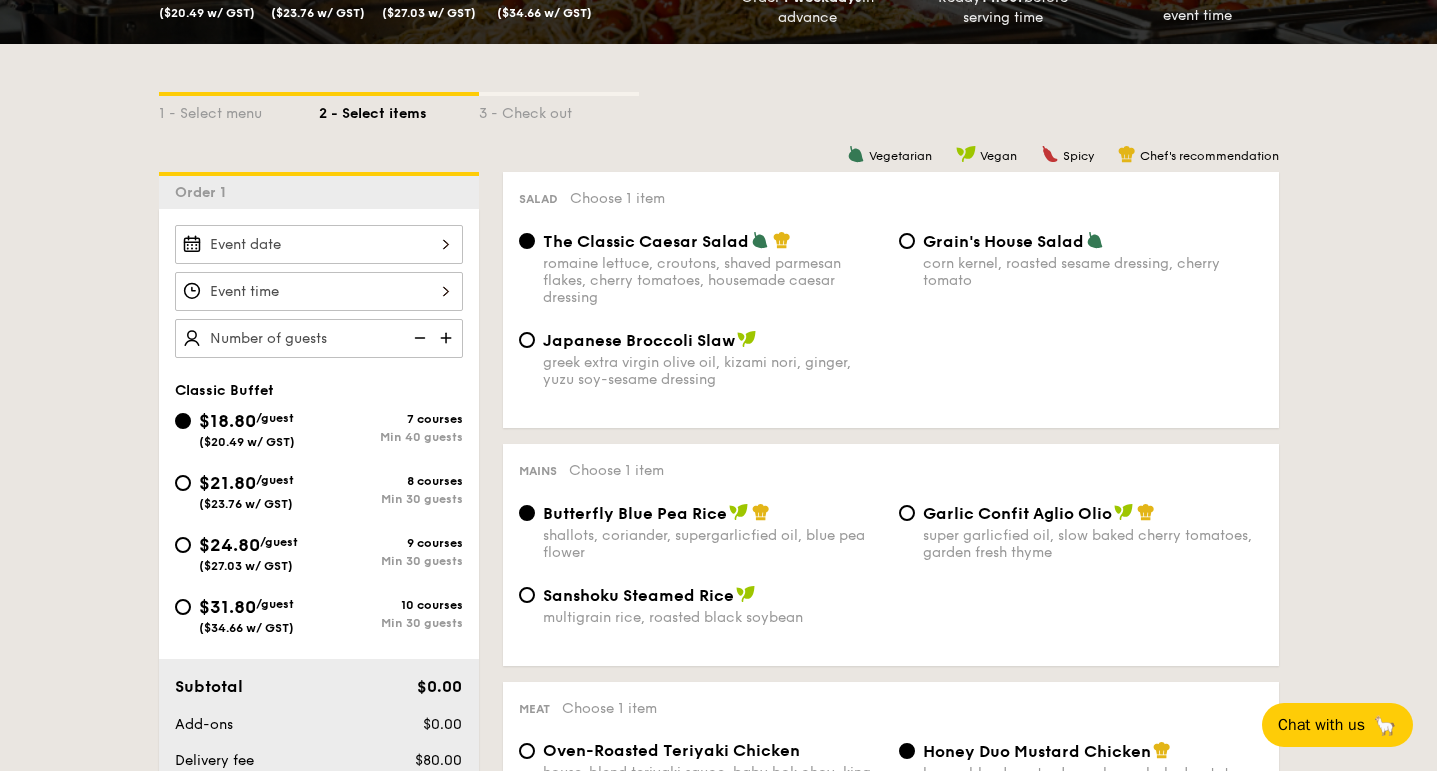 scroll, scrollTop: 333, scrollLeft: 0, axis: vertical 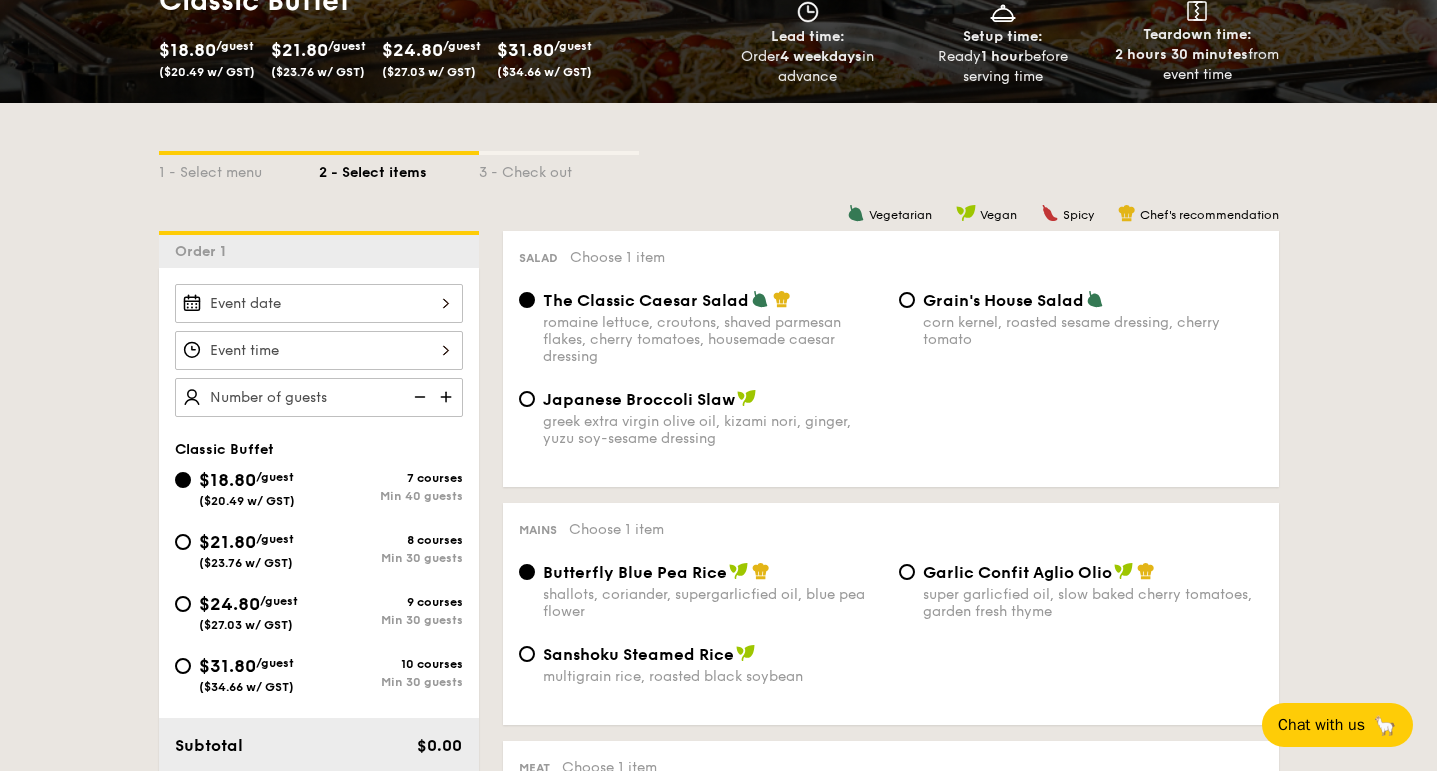click on "The Classic Caesar Salad" at bounding box center (646, 300) 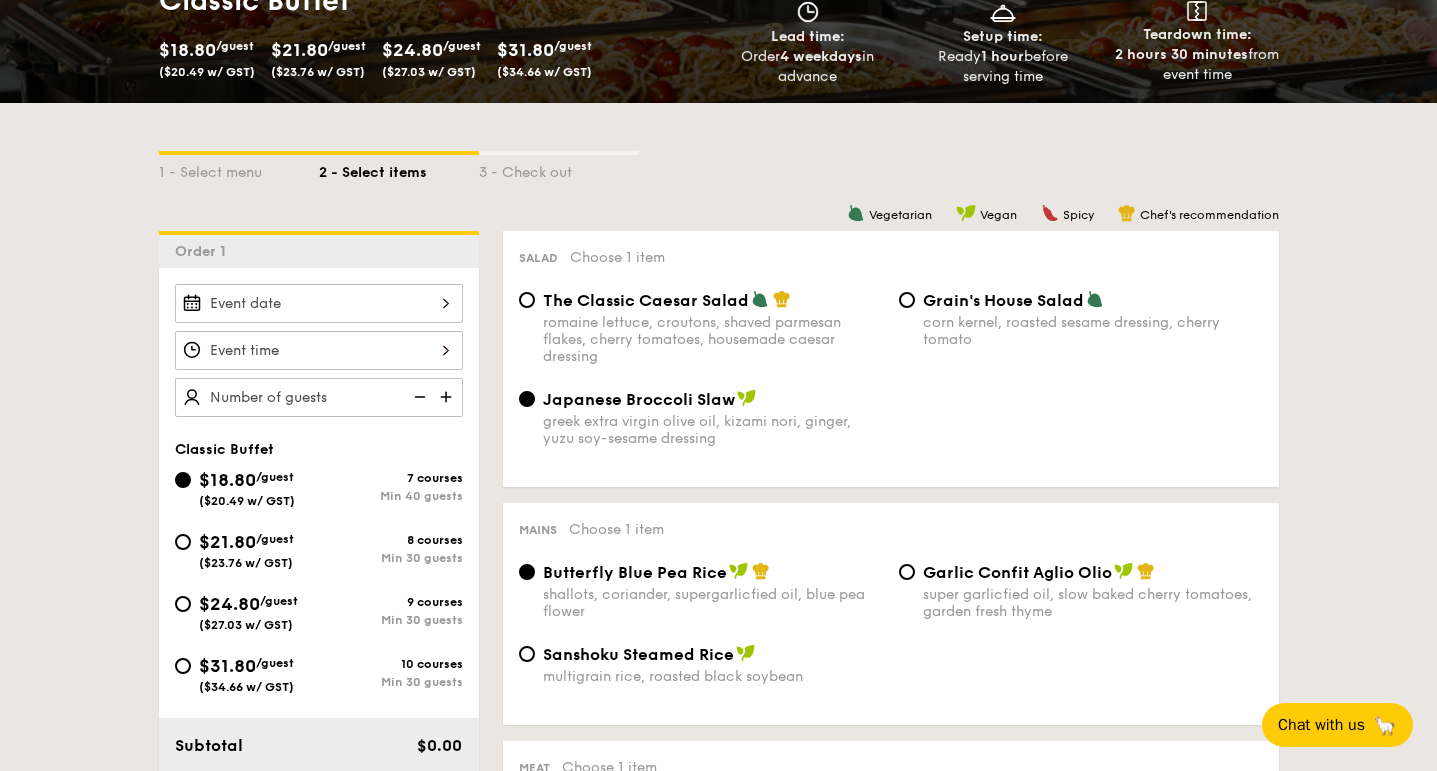 click on "The Classic Caesar Salad romaine lettuce, croutons, shaved parmesan flakes, cherry tomatoes, housemade caesar dressing" at bounding box center [713, 327] 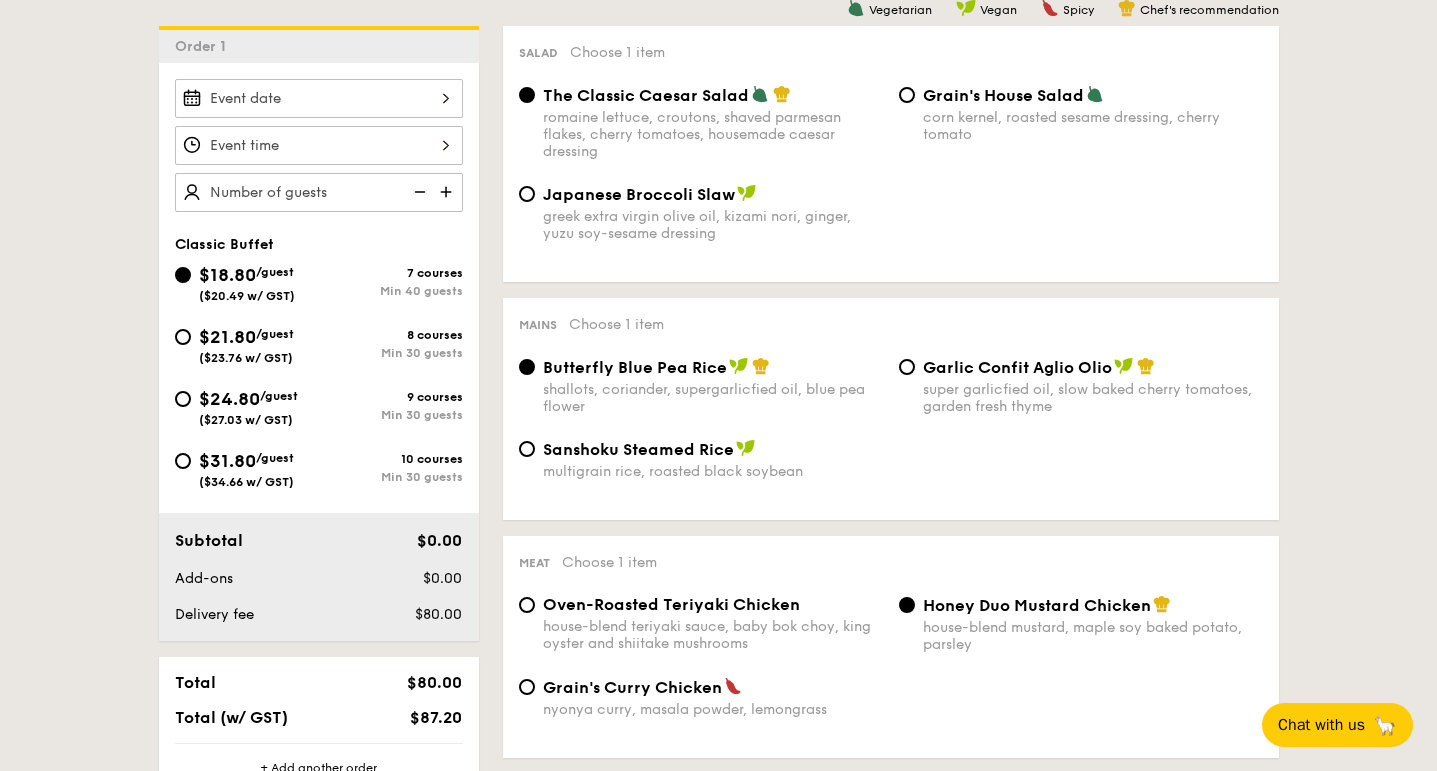 scroll, scrollTop: 552, scrollLeft: 0, axis: vertical 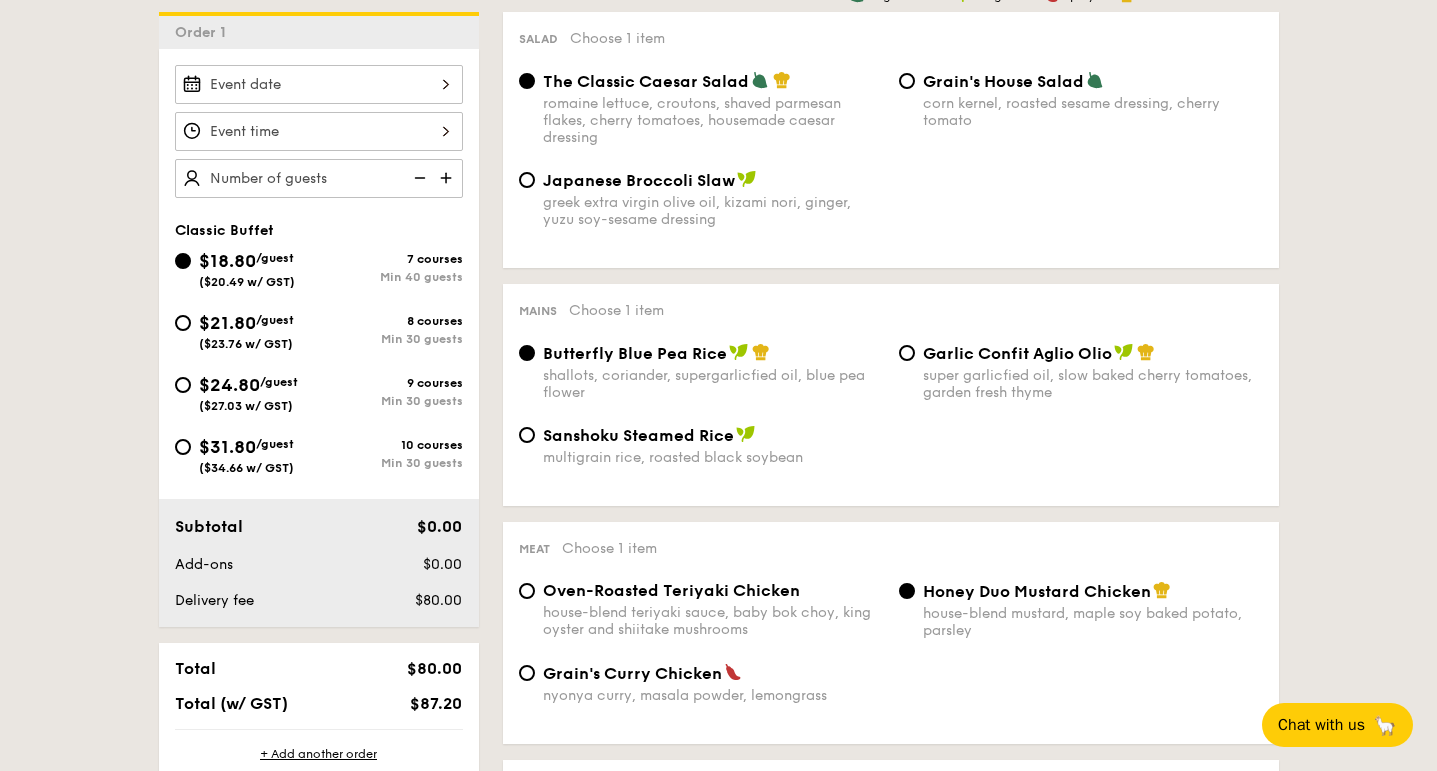 click on "Garlic Confit Aglio Olio super garlicfied oil, slow baked cherry tomatoes, garden fresh thyme" at bounding box center (1093, 372) 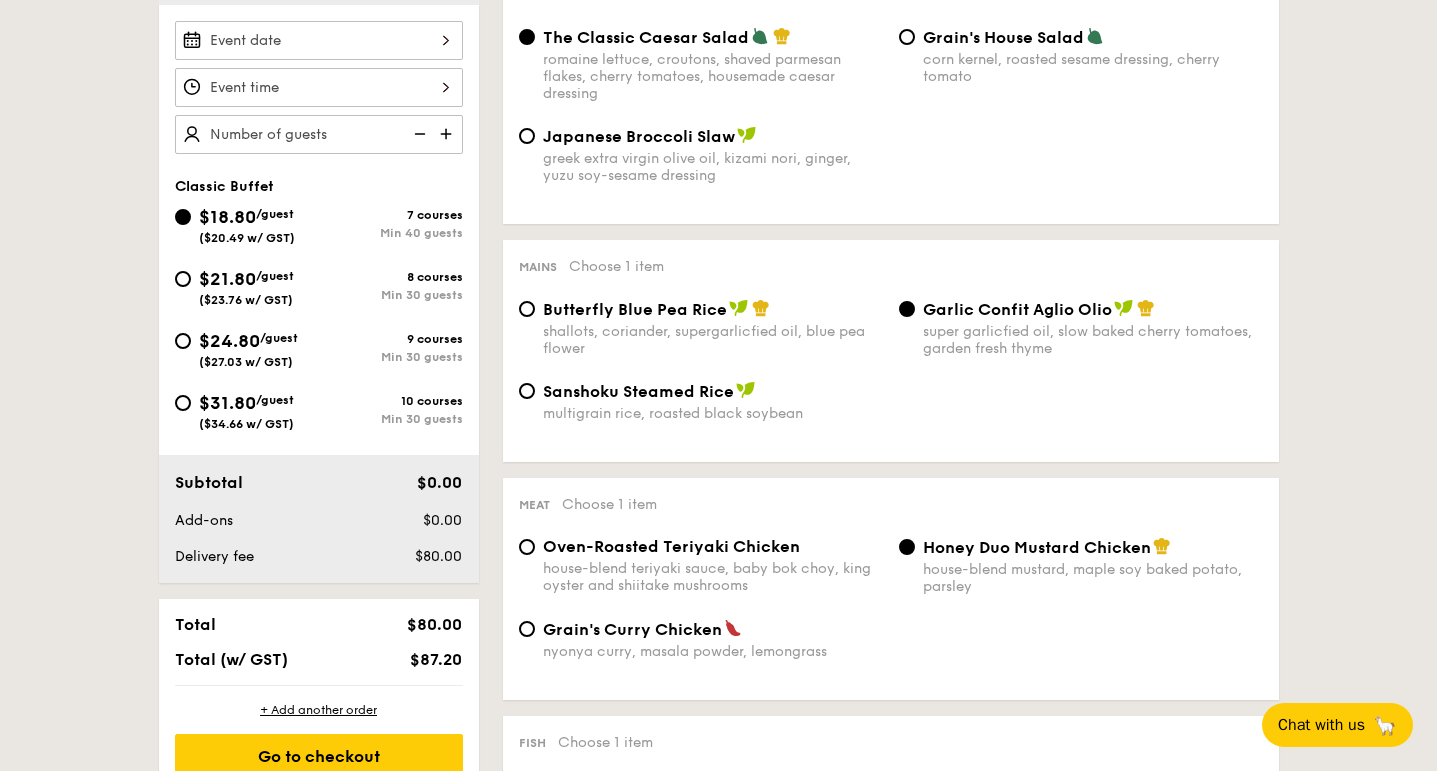 scroll, scrollTop: 577, scrollLeft: 0, axis: vertical 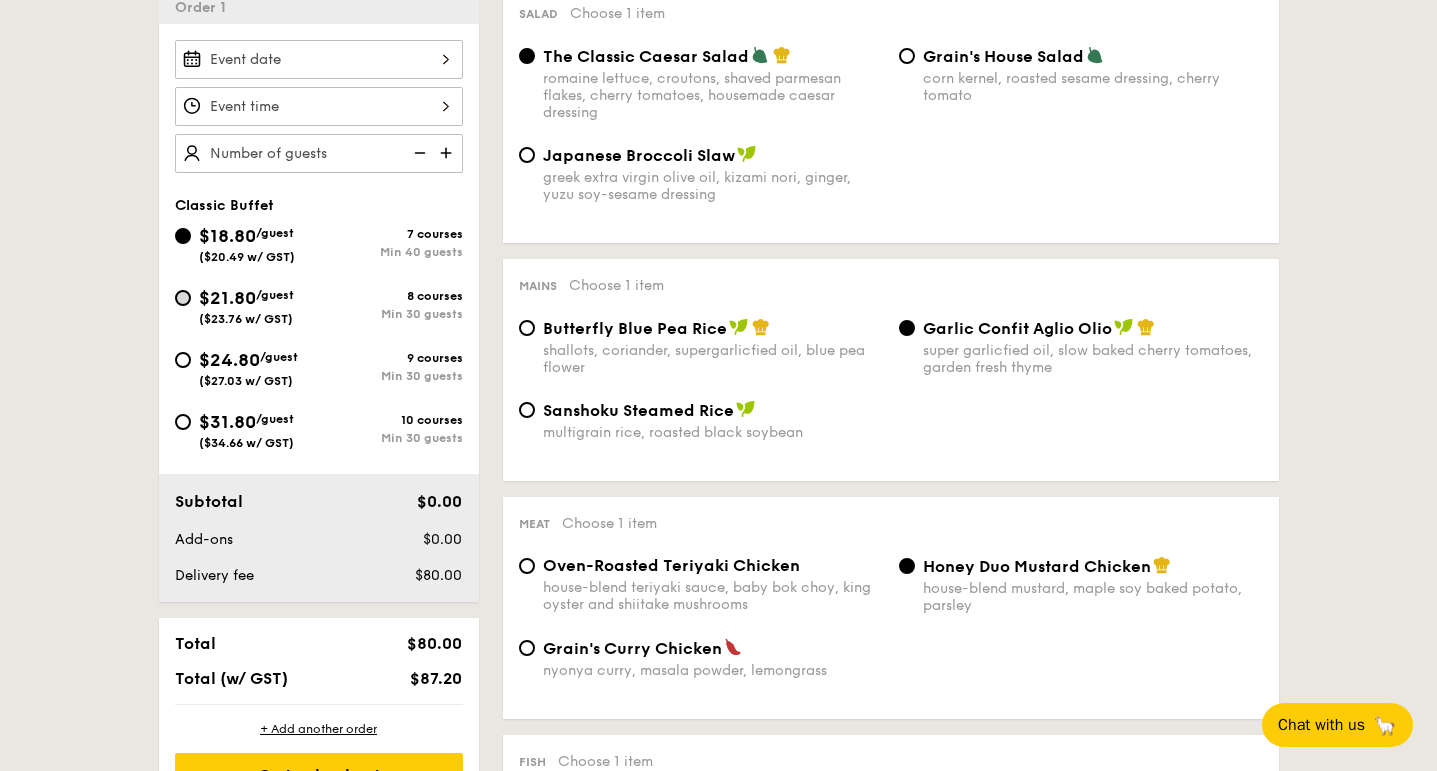 click on "$21.80
/guest
($23.76 w/ GST)
8 courses
Min 30 guests" at bounding box center [183, 298] 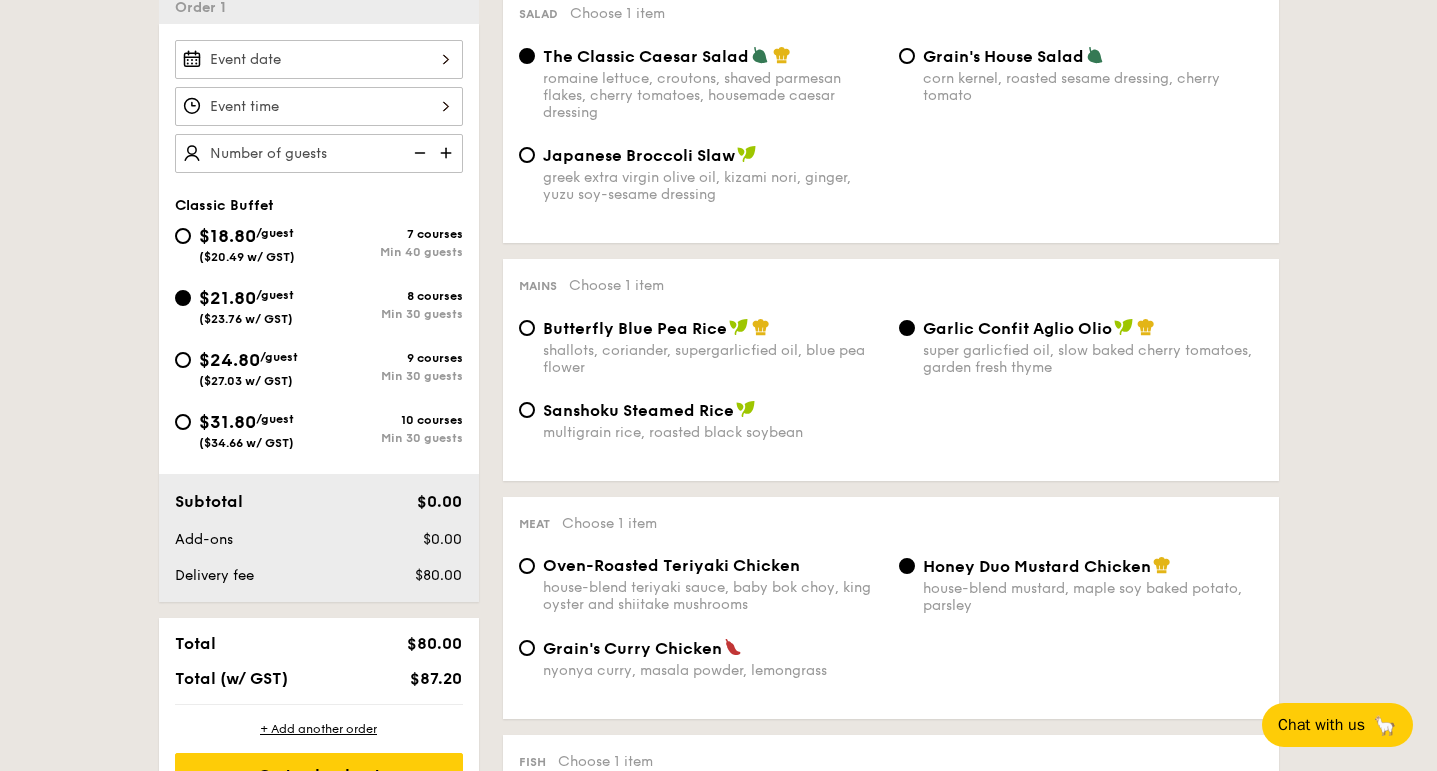 radio on "true" 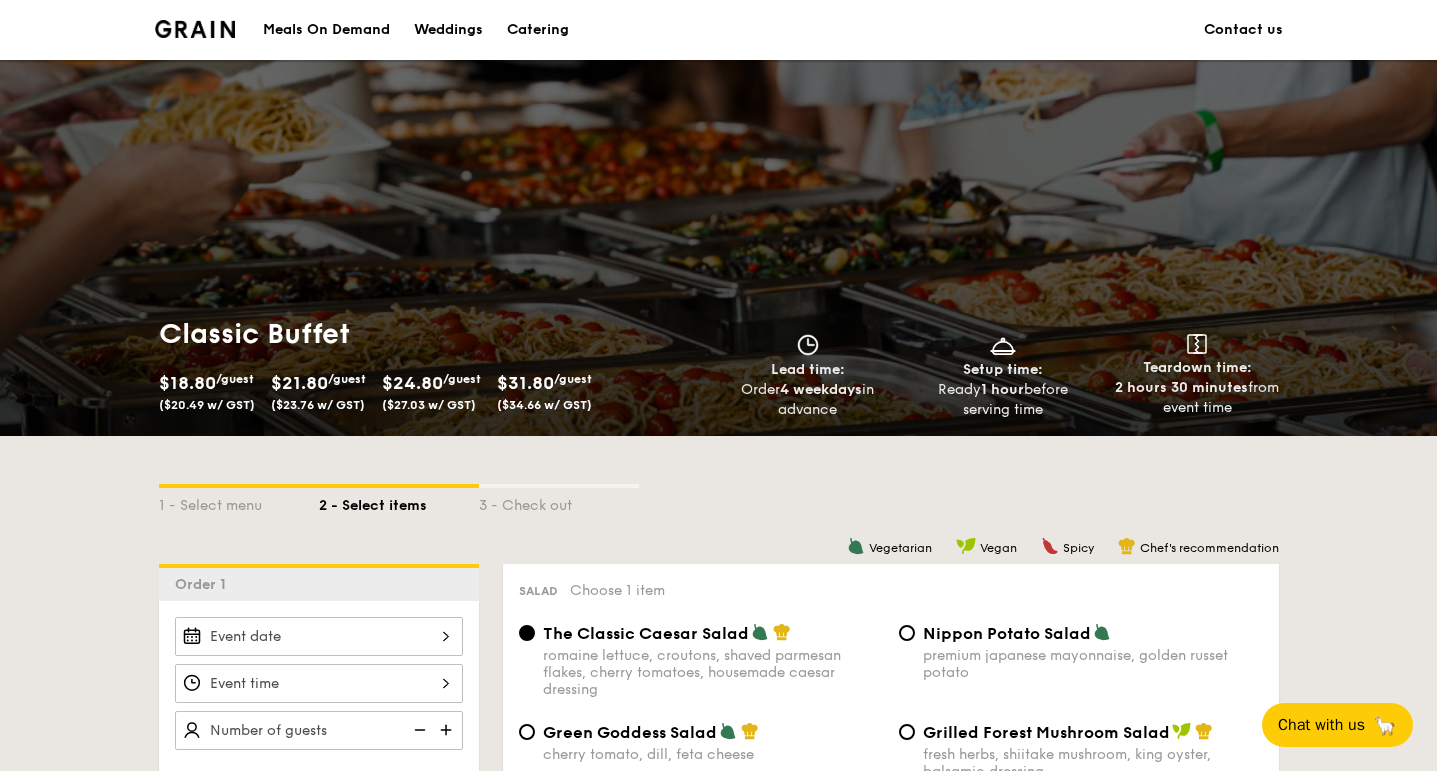 scroll, scrollTop: 0, scrollLeft: 0, axis: both 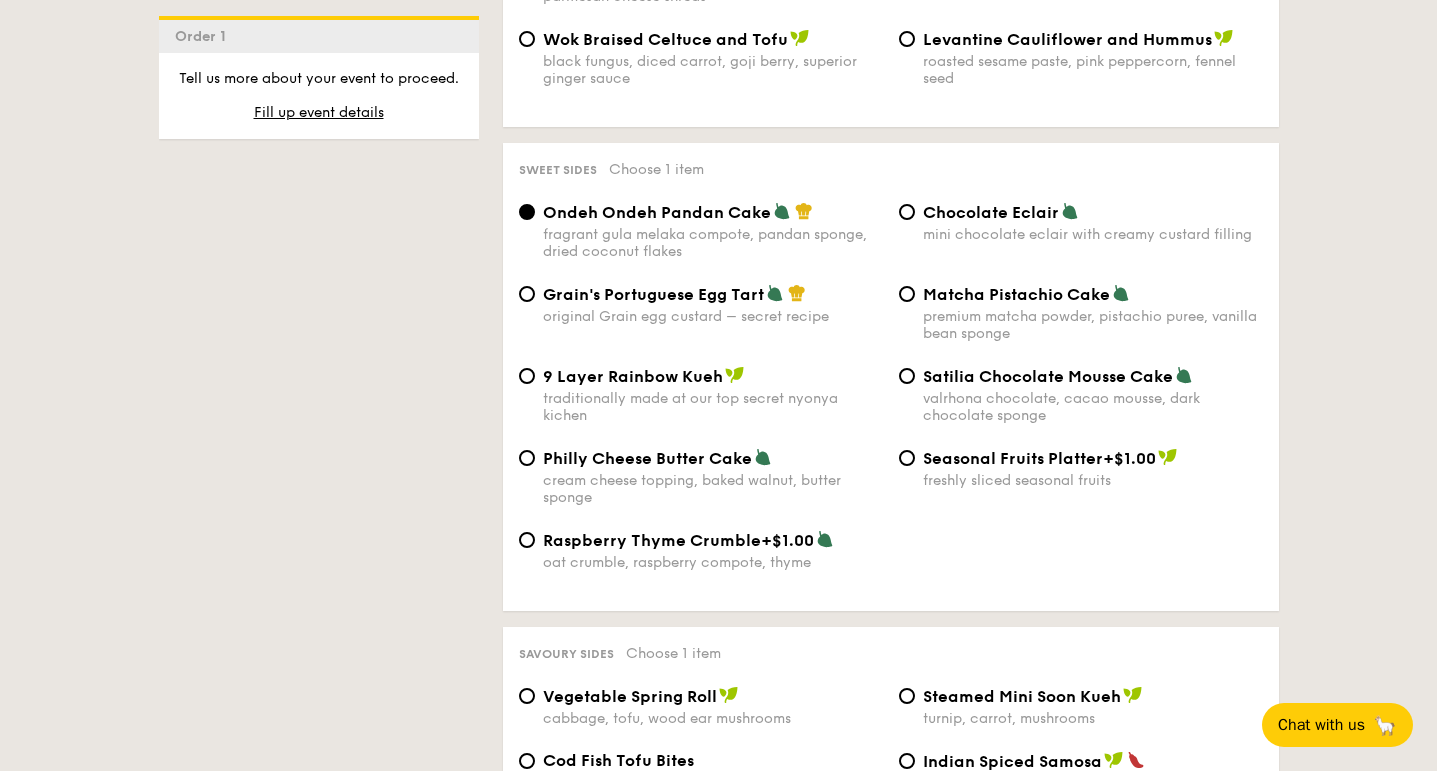 click at bounding box center [1184, 375] 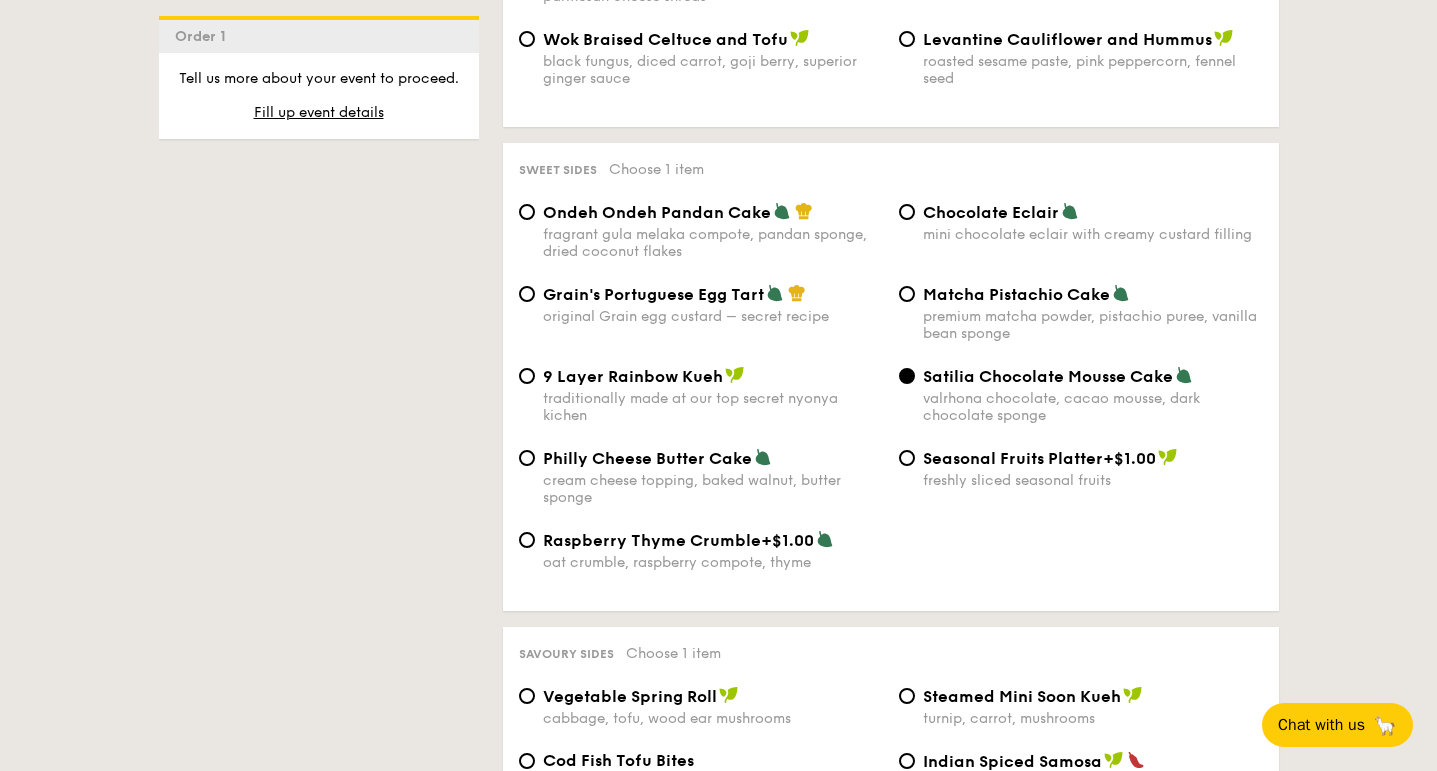 click on "9 Layer Rainbow Kueh" at bounding box center (633, 376) 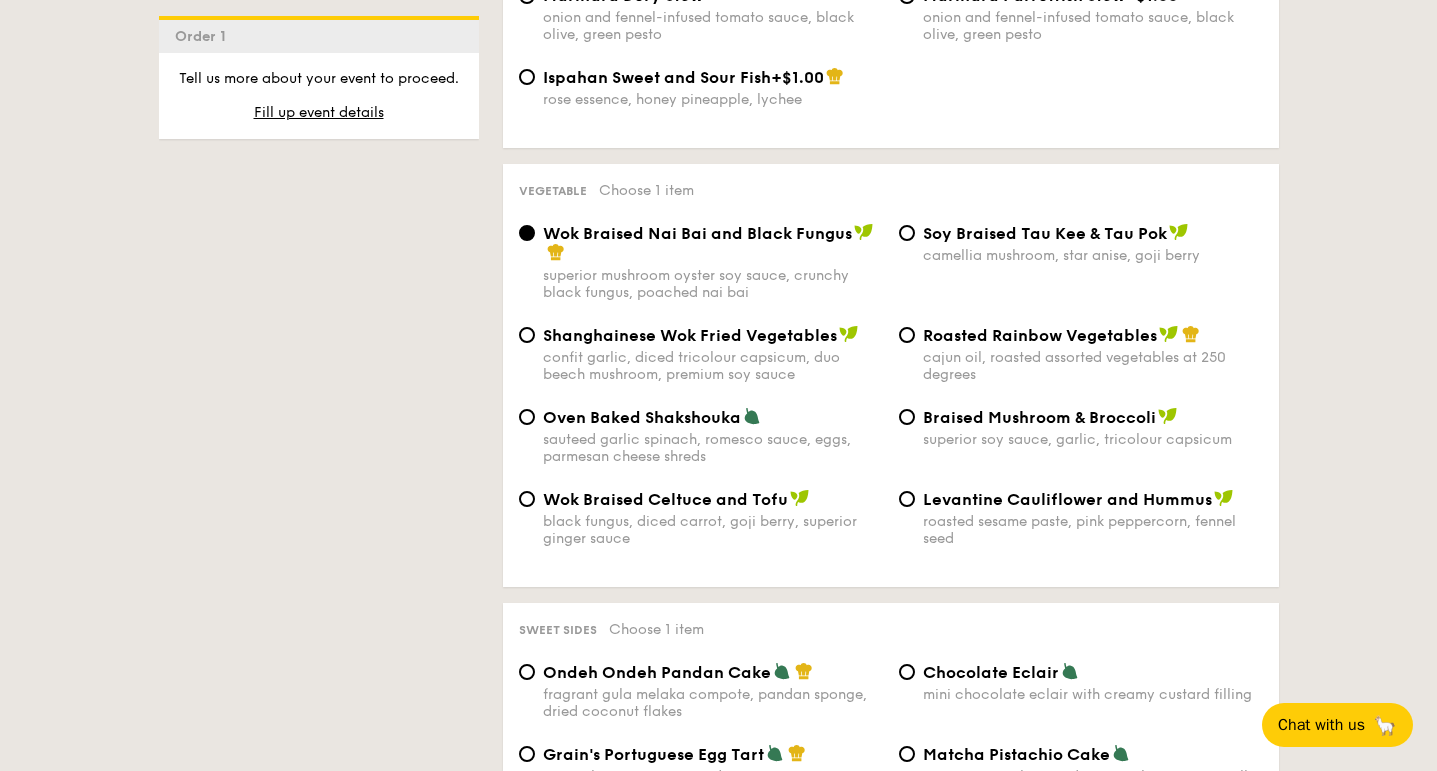 scroll, scrollTop: 2395, scrollLeft: 0, axis: vertical 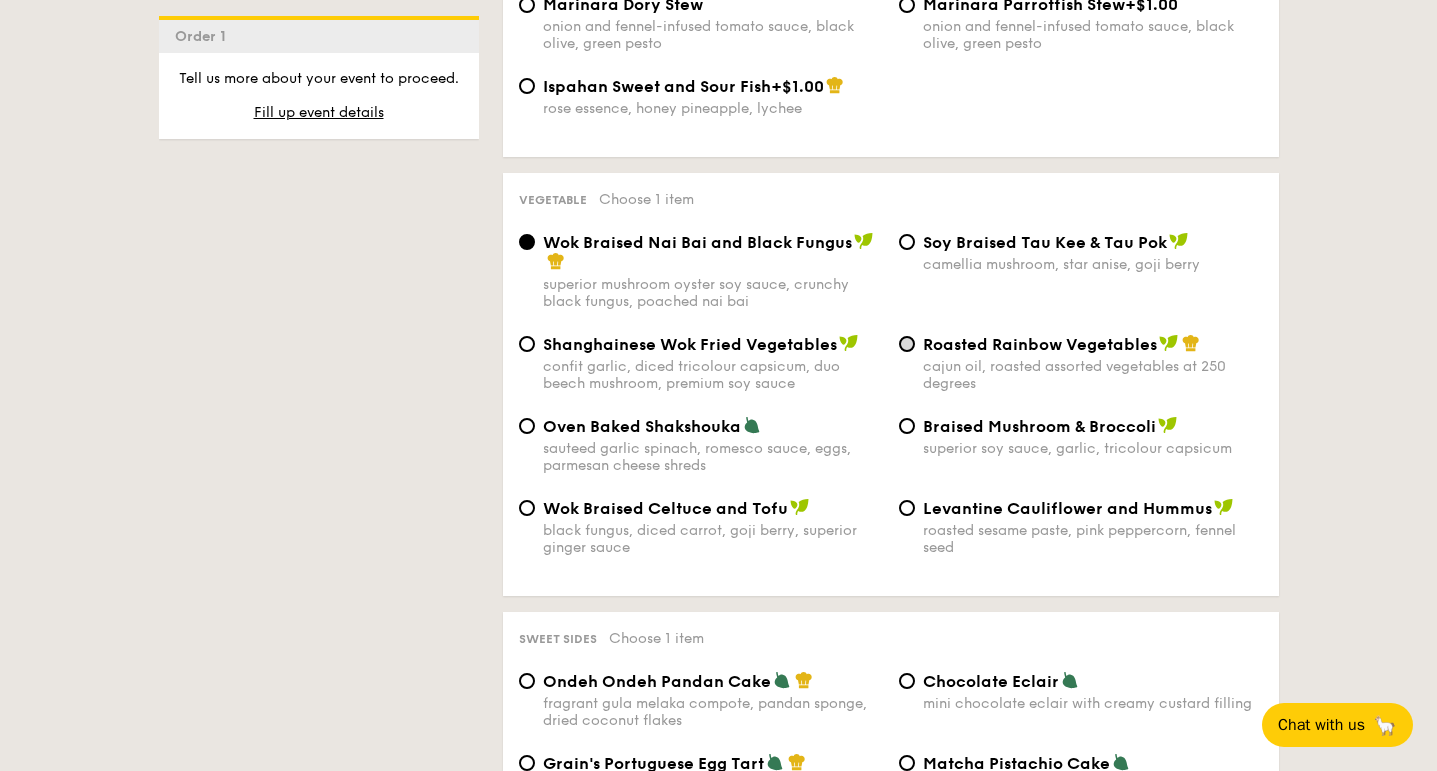 click on "Roasted Rainbow Vegetables cajun oil, roasted assorted vegetables at 250 degrees" at bounding box center (907, 344) 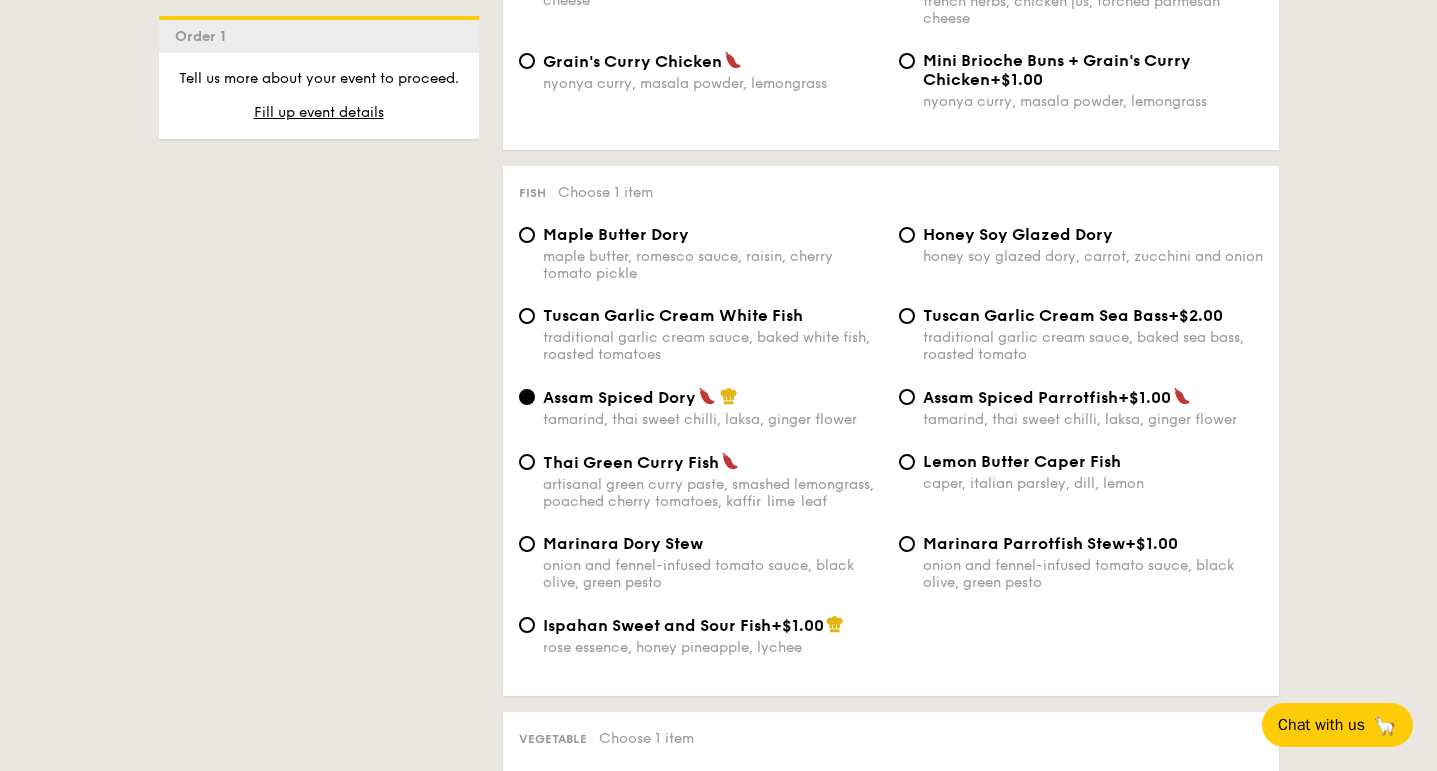 scroll, scrollTop: 1853, scrollLeft: 0, axis: vertical 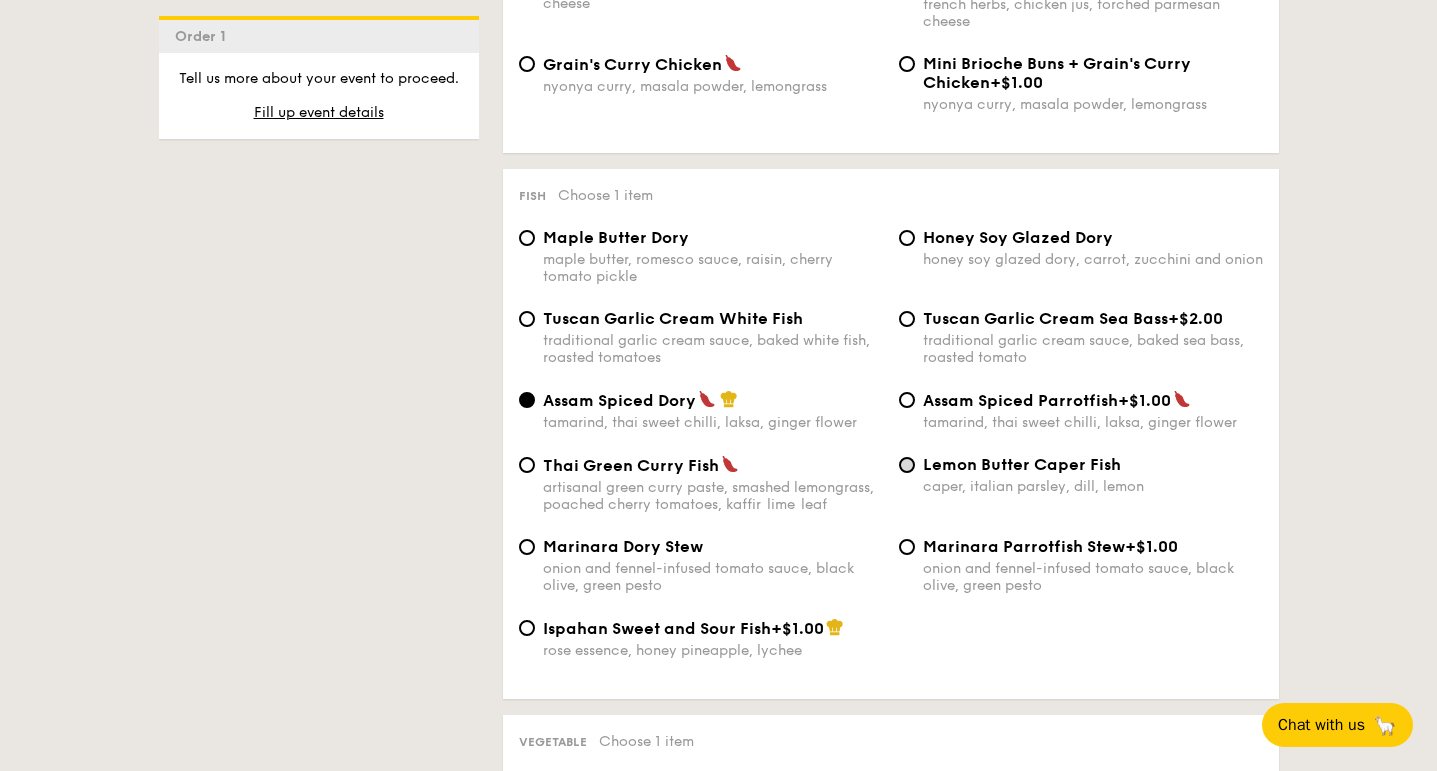 click on "Lemon Butter Caper Fish caper, italian parsley, dill, lemon" at bounding box center (907, 465) 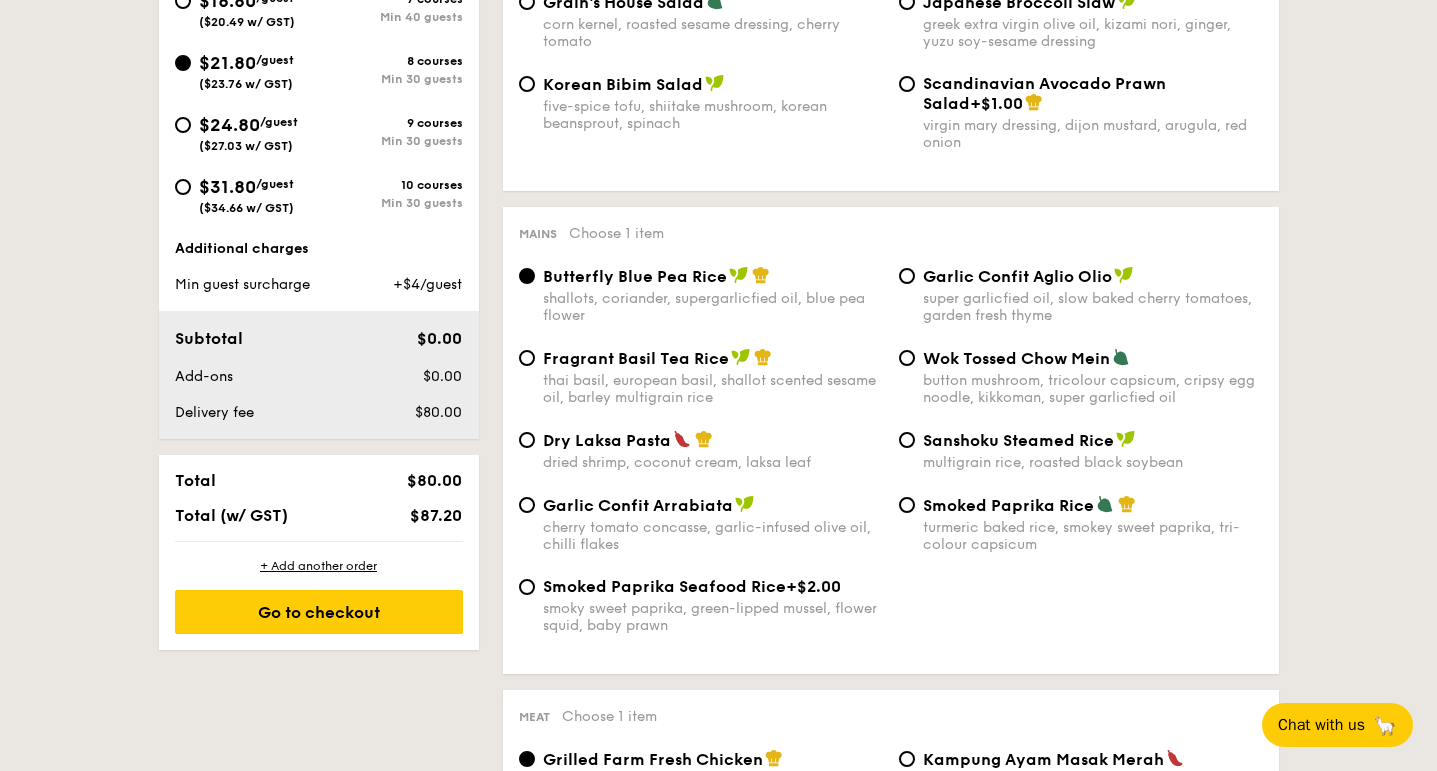 scroll, scrollTop: 812, scrollLeft: 0, axis: vertical 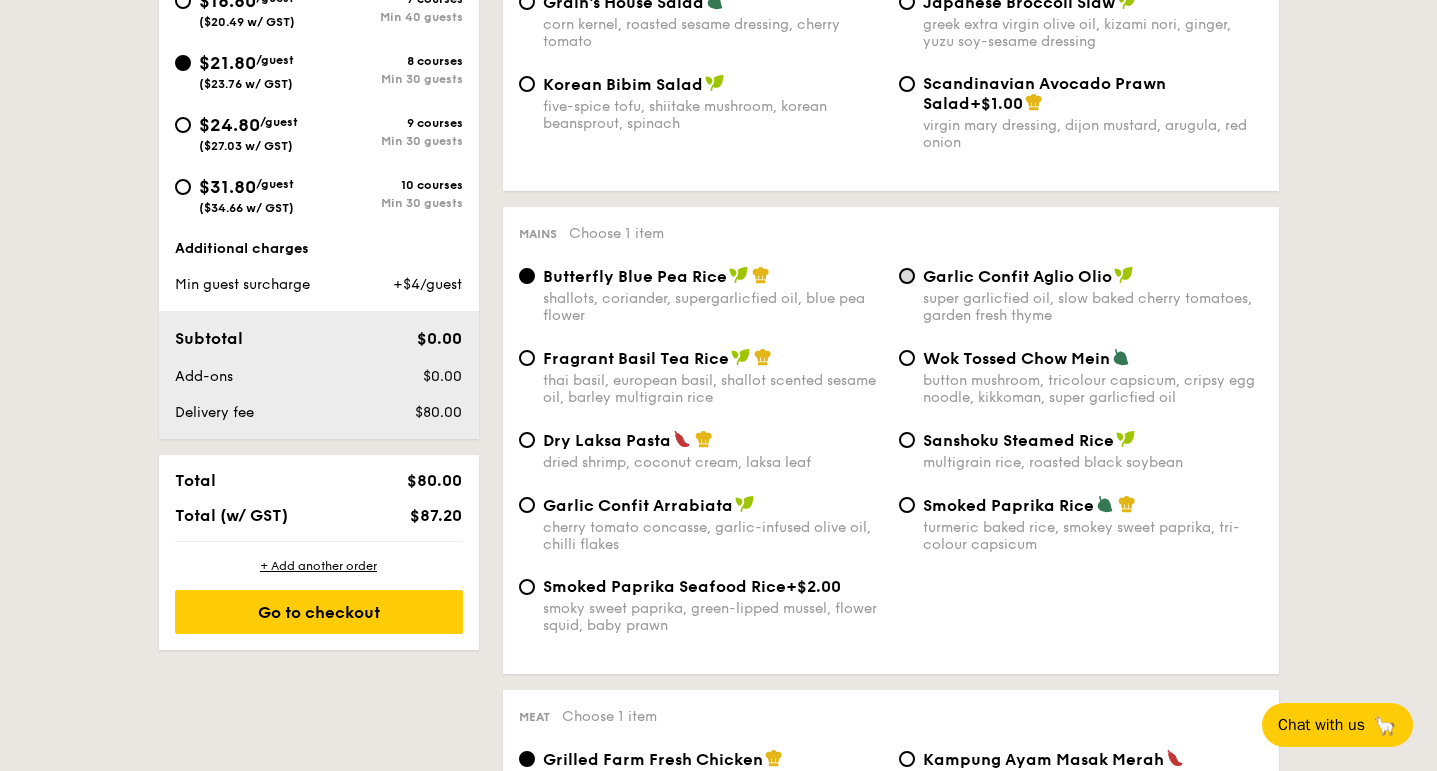 click on "Garlic Confit Aglio Olio super garlicfied oil, slow baked cherry tomatoes, garden fresh thyme" at bounding box center (907, 276) 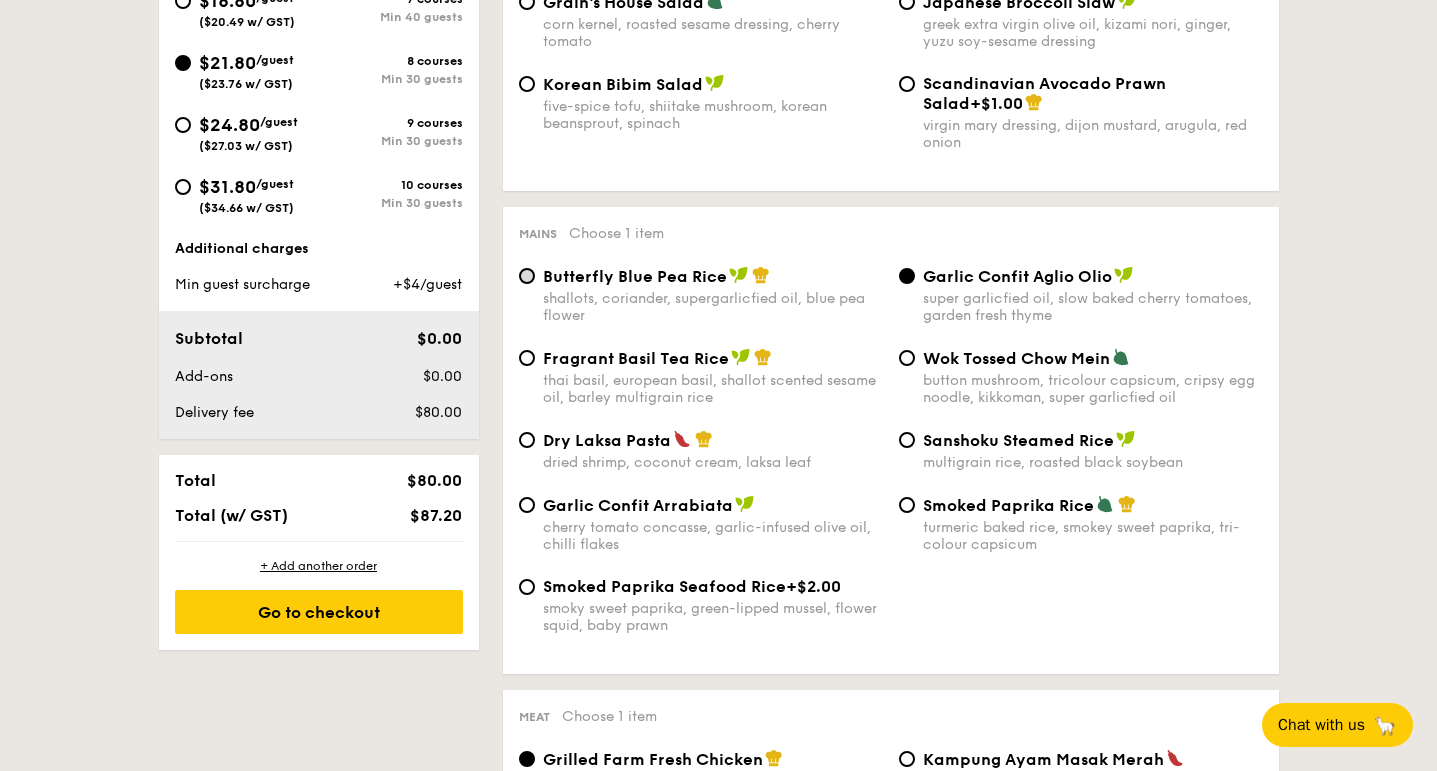 click on "Butterfly Blue Pea Rice shallots, coriander, supergarlicfied oil, blue pea flower" at bounding box center (527, 276) 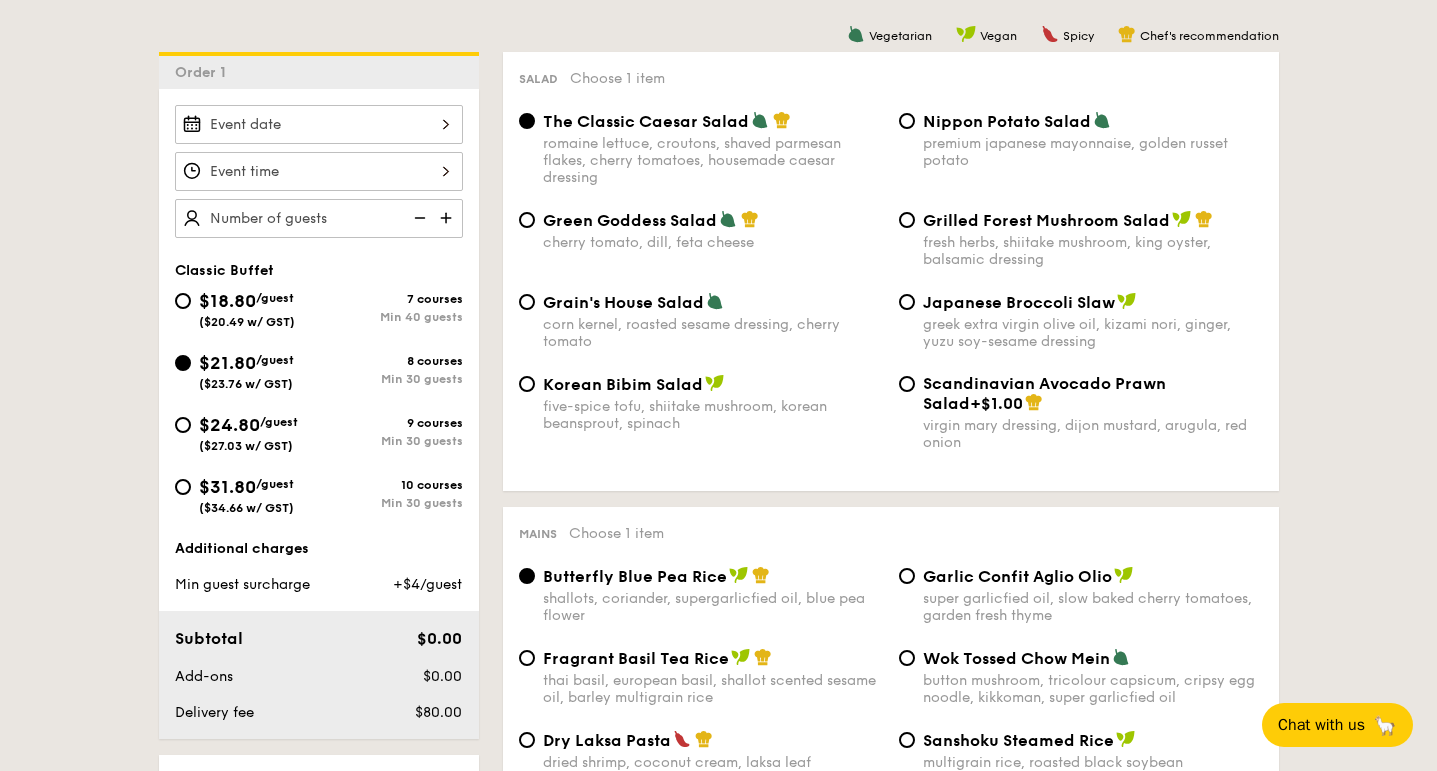 scroll, scrollTop: 512, scrollLeft: 0, axis: vertical 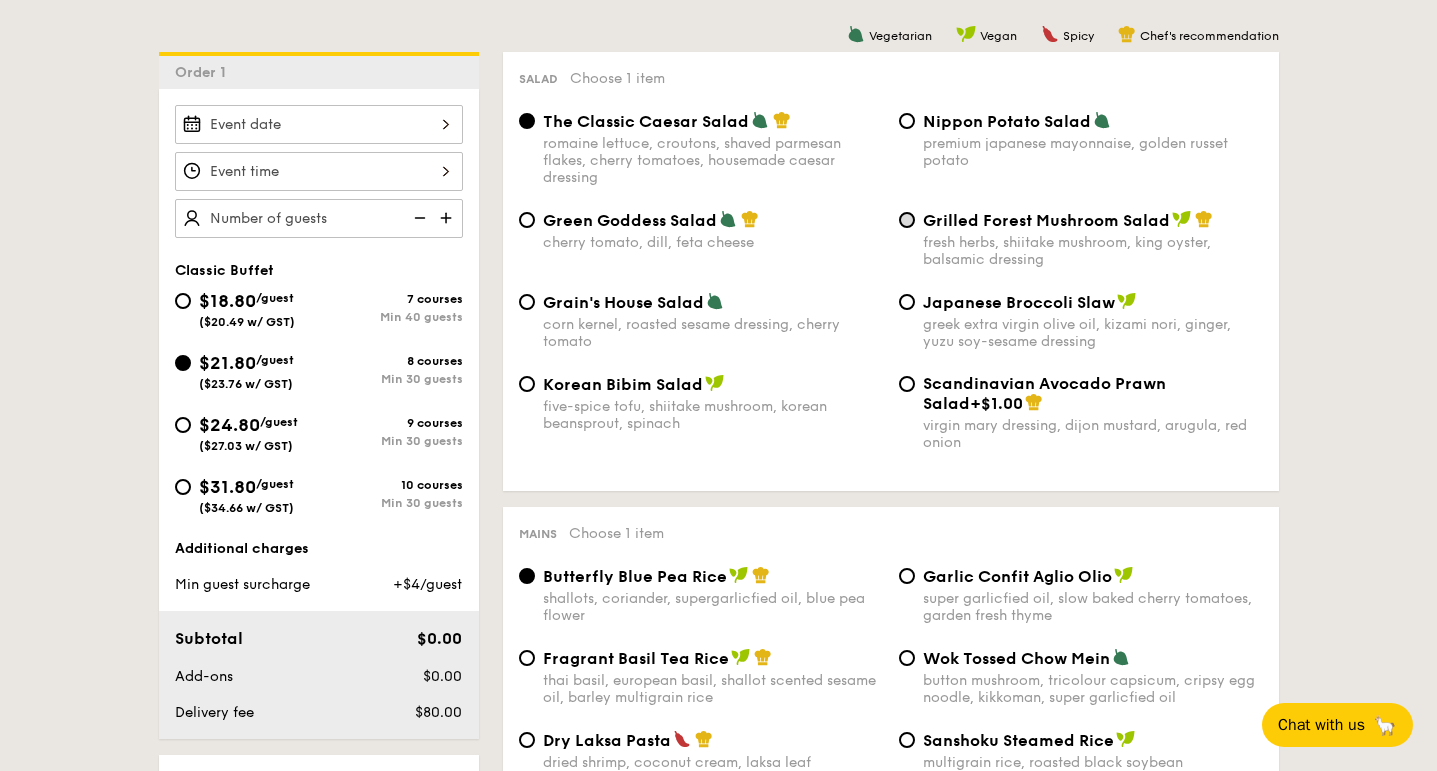 click on "Grilled Forest Mushroom Salad fresh herbs, shiitake mushroom, king oyster, balsamic dressing" at bounding box center (907, 220) 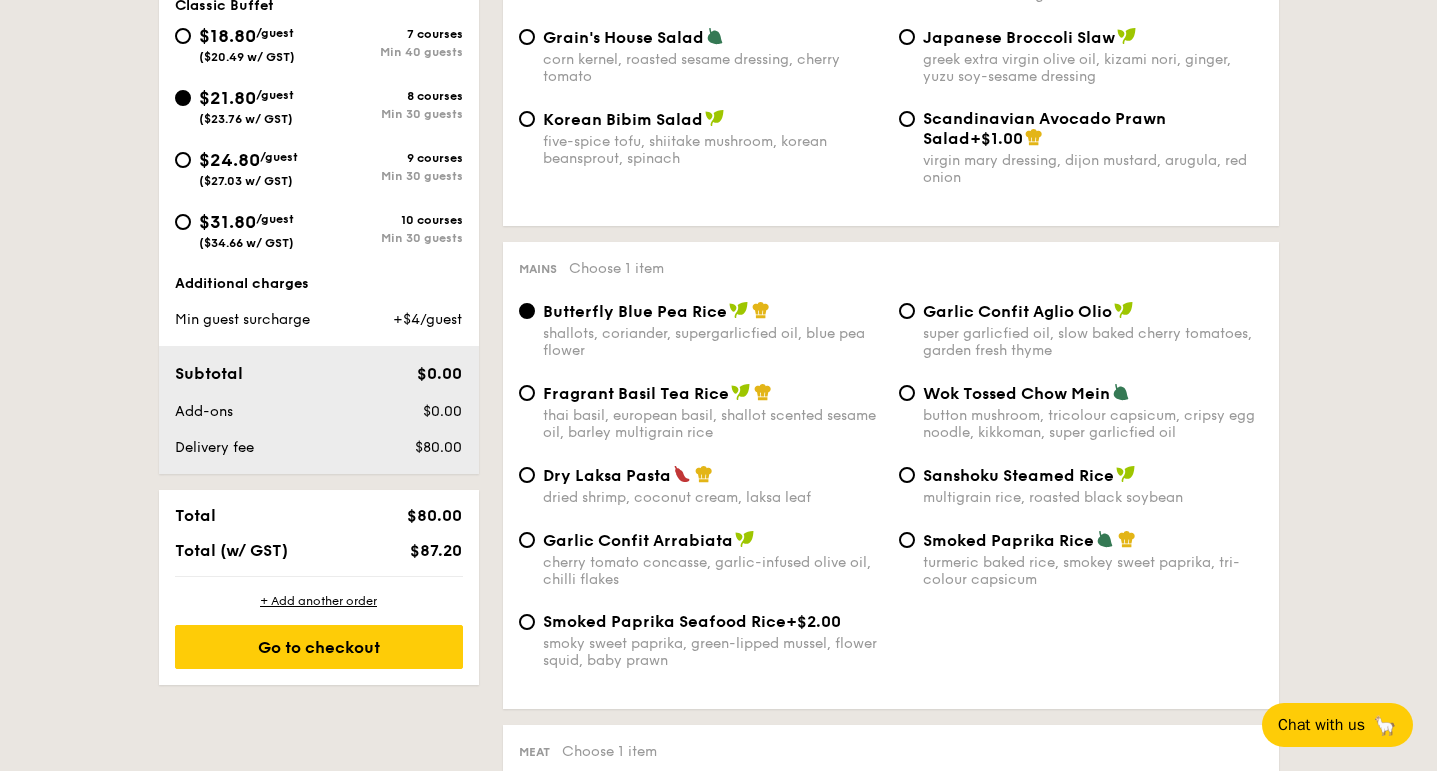 scroll, scrollTop: 775, scrollLeft: 0, axis: vertical 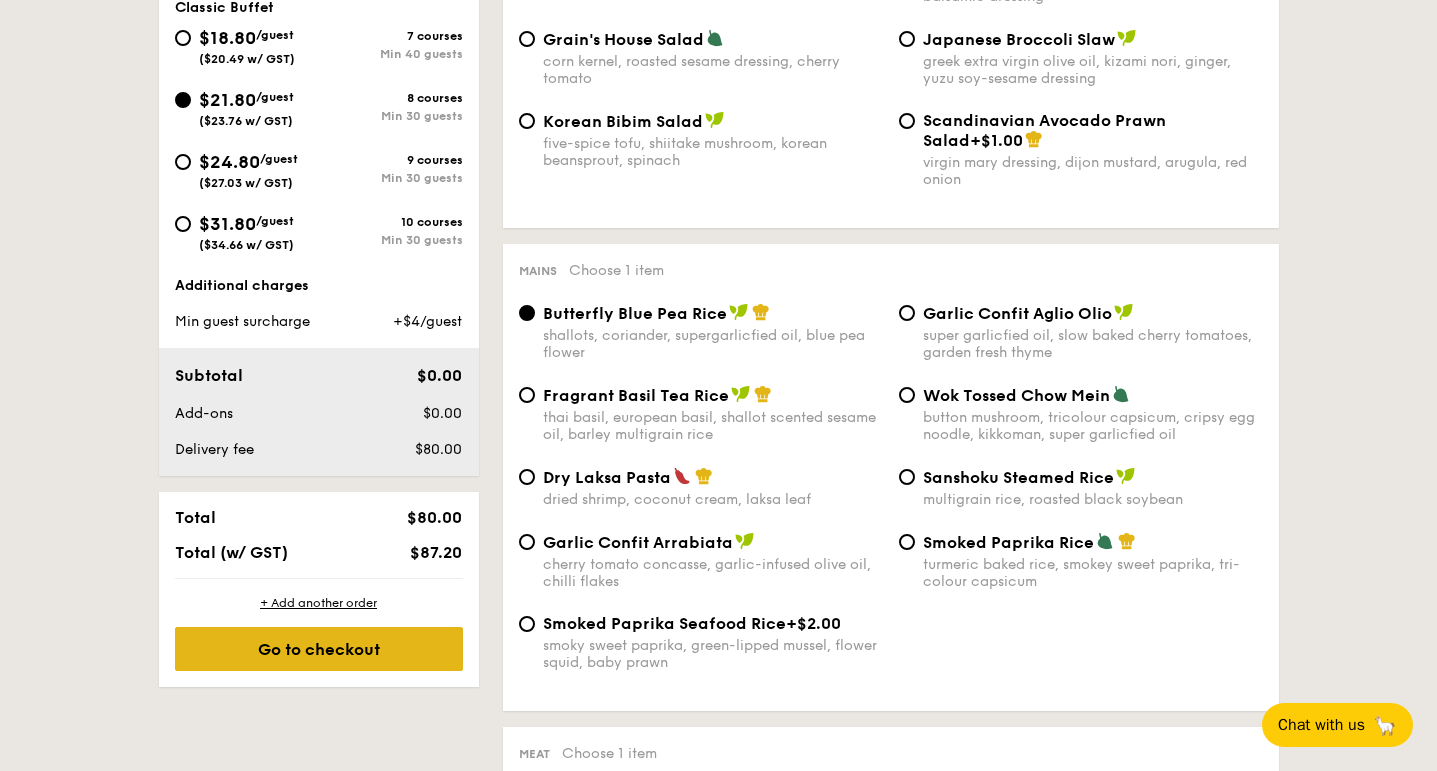 click on "Go to checkout" at bounding box center [319, 649] 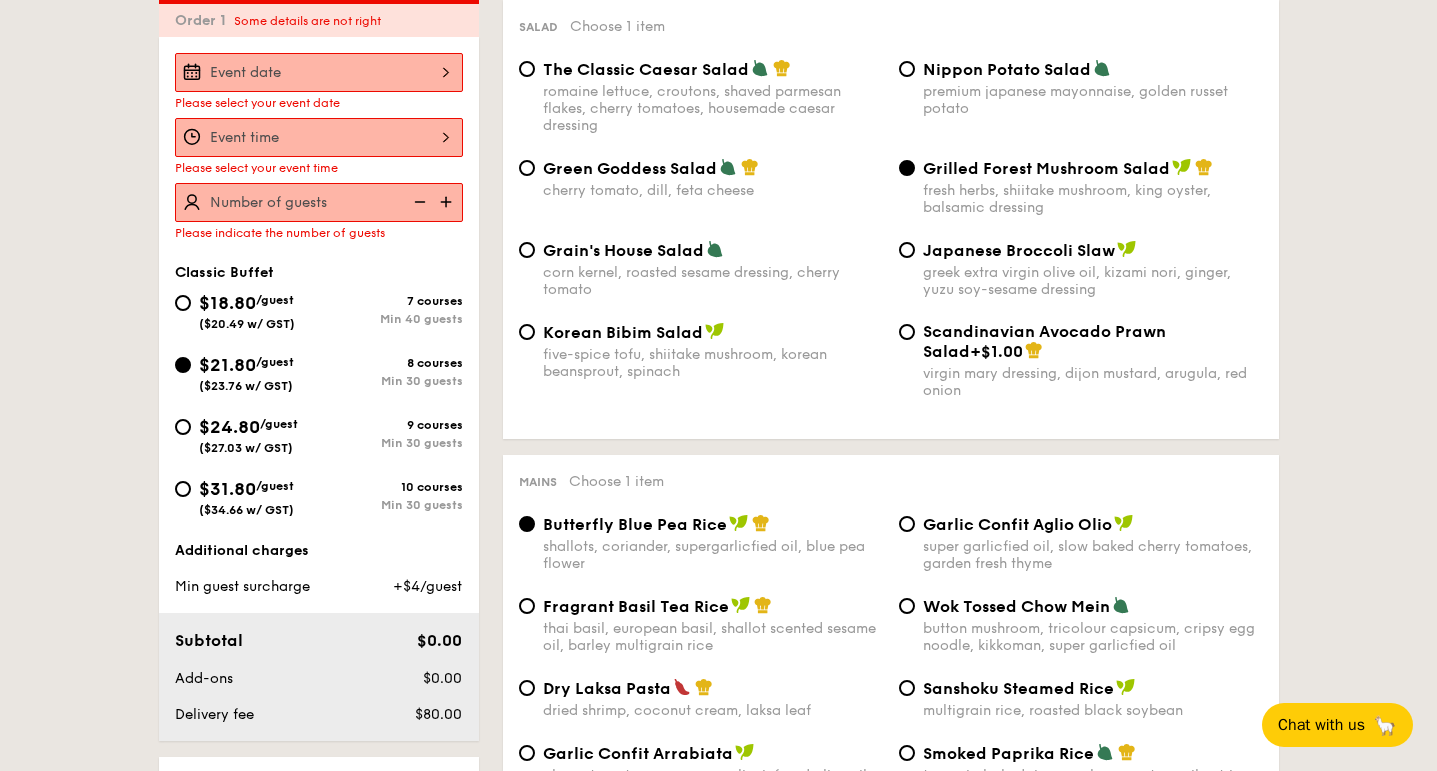 scroll, scrollTop: 534, scrollLeft: 0, axis: vertical 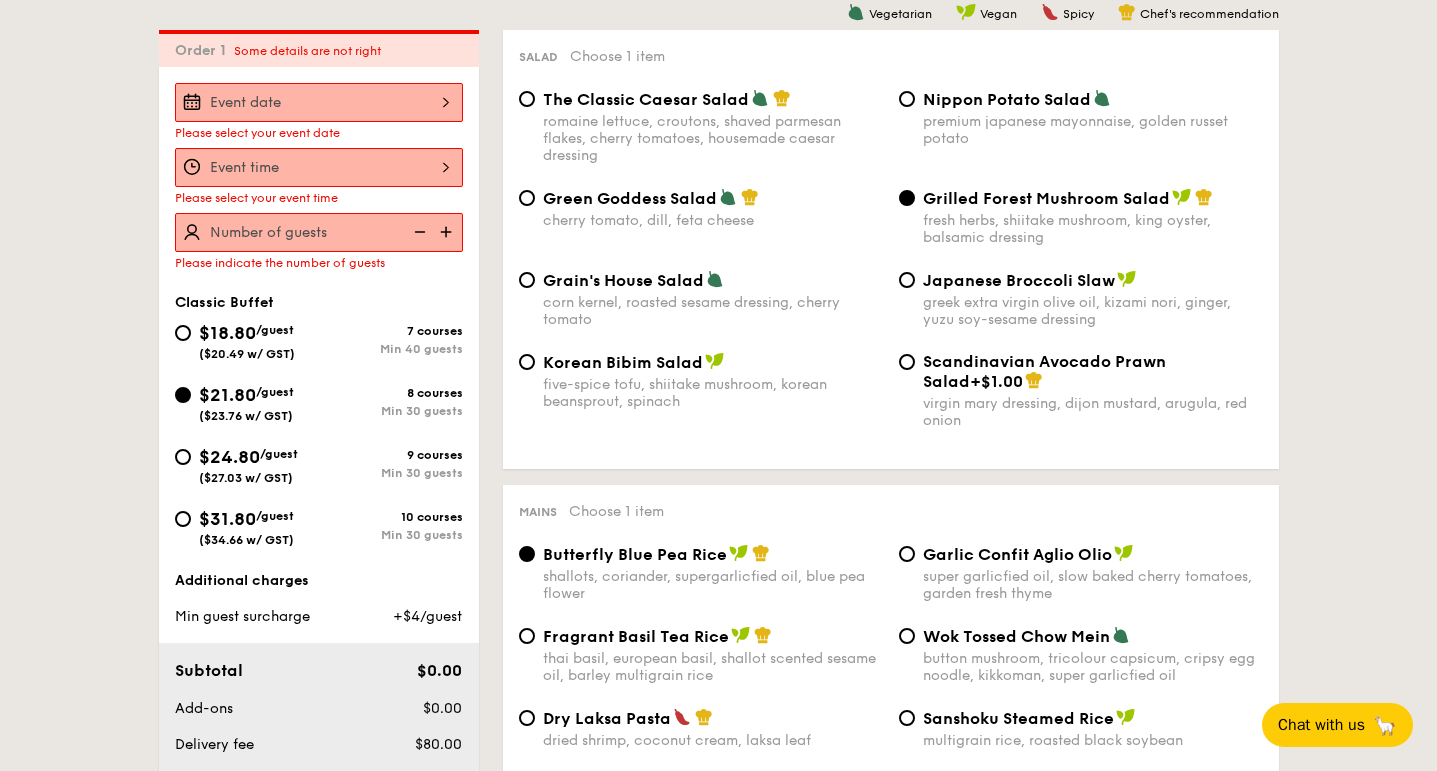 click at bounding box center (319, 102) 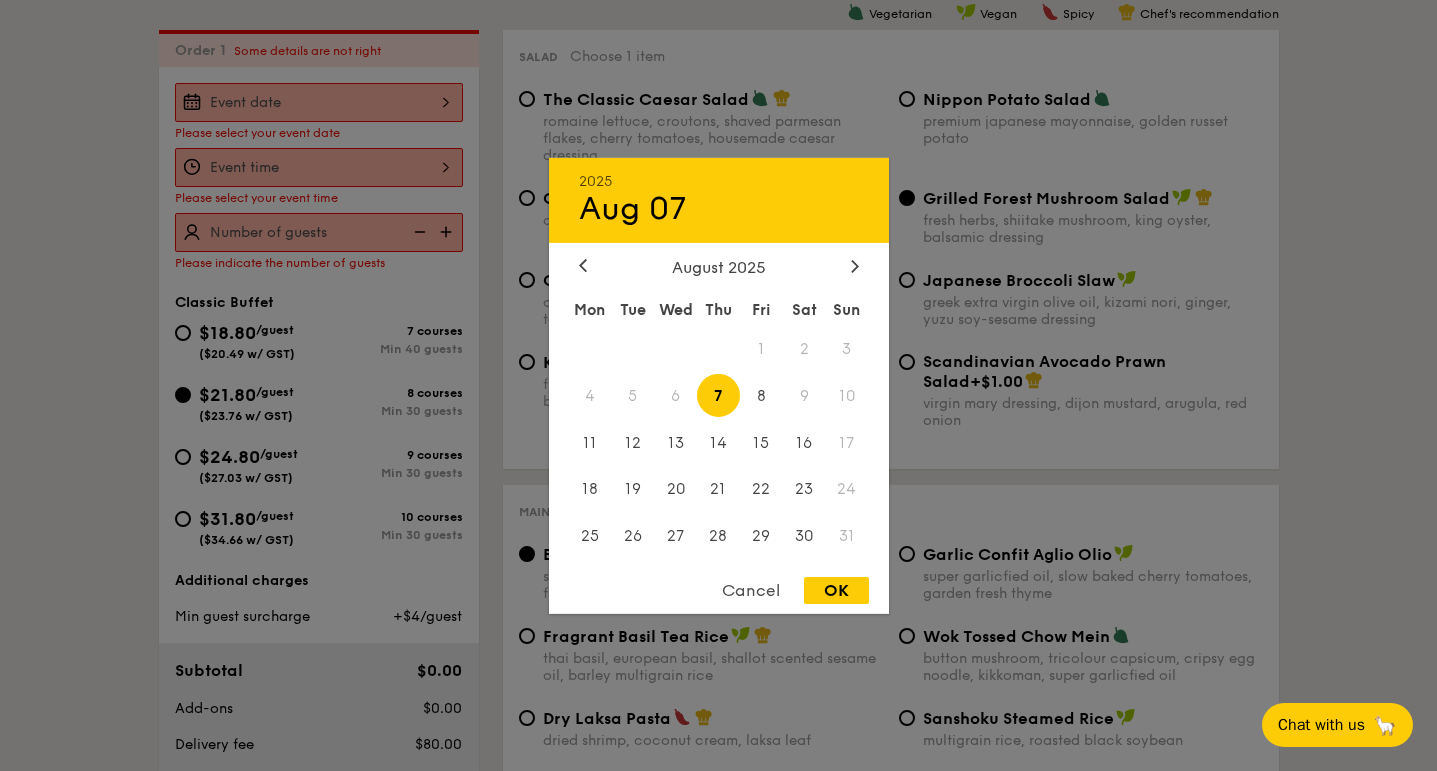 click on "24" at bounding box center [847, 489] 